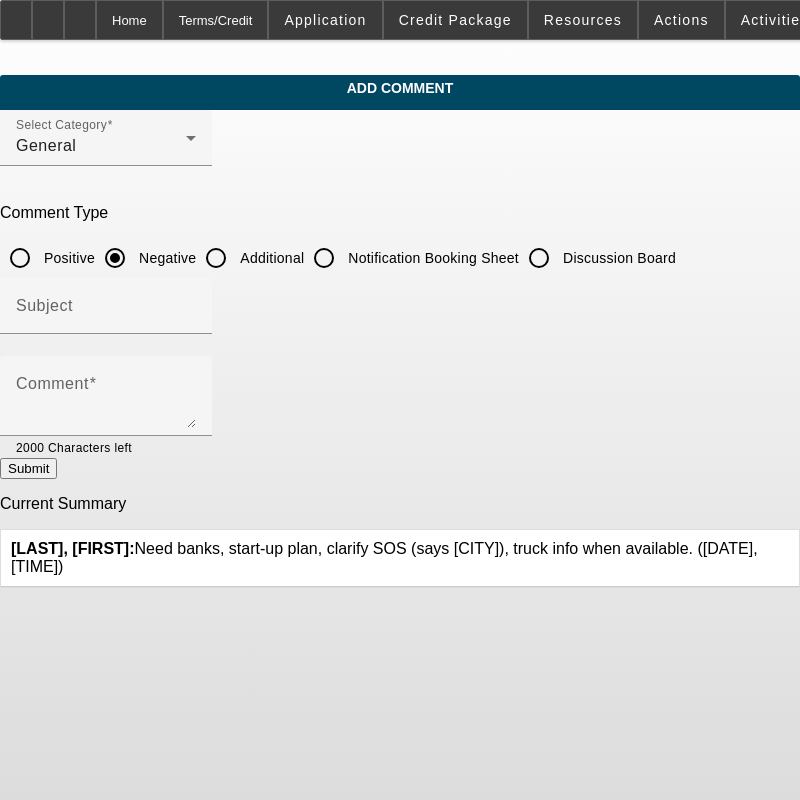 click on "Home
Terms/Credit
Application
Credit Package
Resources
Actions
Activities
[EMAIL]
Add Comment
Select Category
General
Comment Type
Positive Negative Additional Discussion Board" at bounding box center [400, 400] 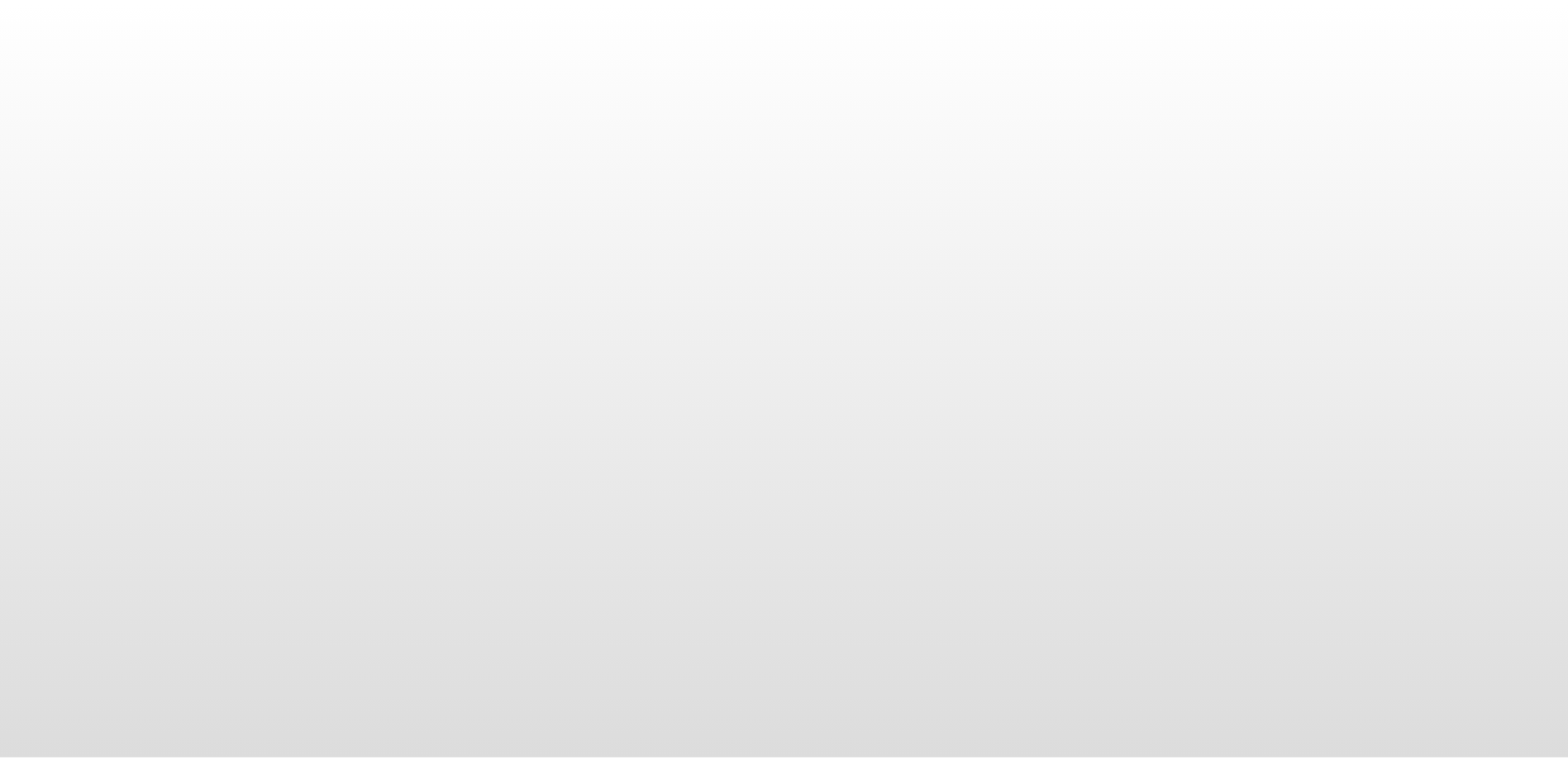 scroll, scrollTop: 0, scrollLeft: 0, axis: both 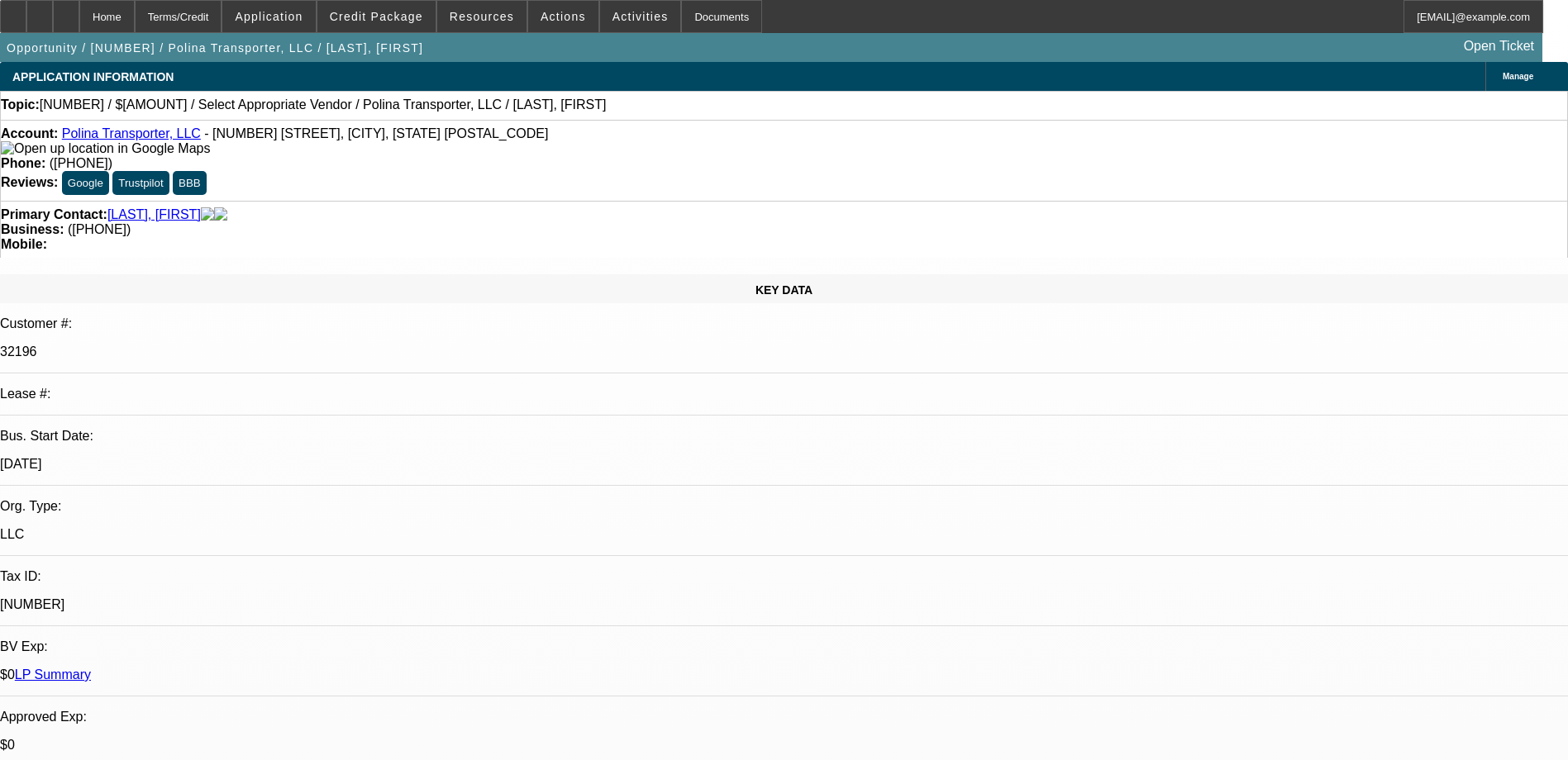 click on "APPLICATION INFORMATION
Manage
Topic:
[NUMBER] / $[AMOUNT] / Select Appropriate Vendor / Polina Transporter, LLC / [LAST], [FIRST]
Account:
Polina Transporter, LLC
- [NUMBER] [STREET], [CITY], [STATE] [POSTAL_CODE]
Phone:
([PHONE])
Reviews:
Google
Trustpilot
BBB
Primary Contact:
[LAST], [FIRST]
Business:
([PHONE])
Mobile:
KEY DATA
Customer #: [NUMBER]" at bounding box center [784, 2918] 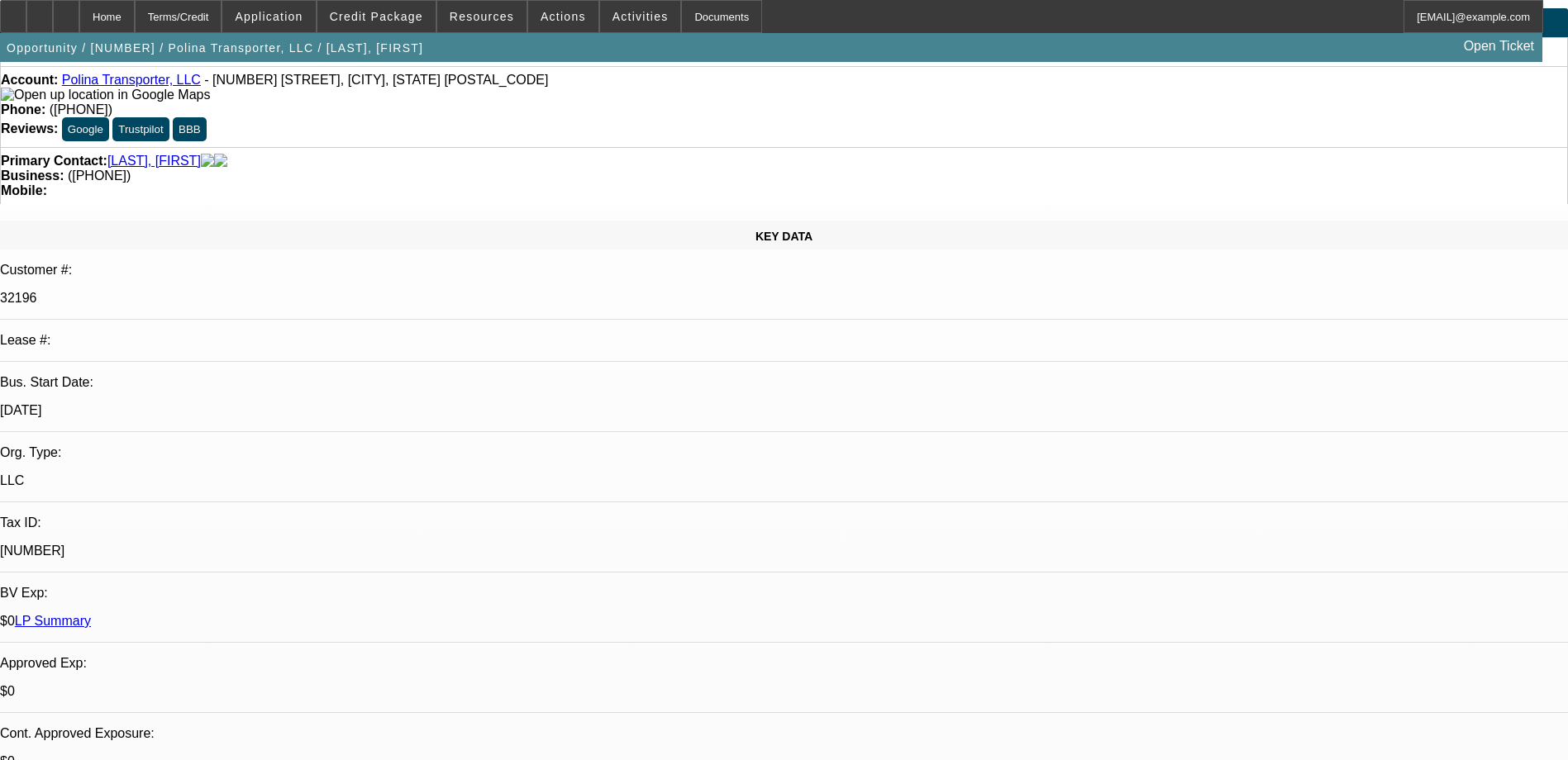 scroll, scrollTop: 83, scrollLeft: 0, axis: vertical 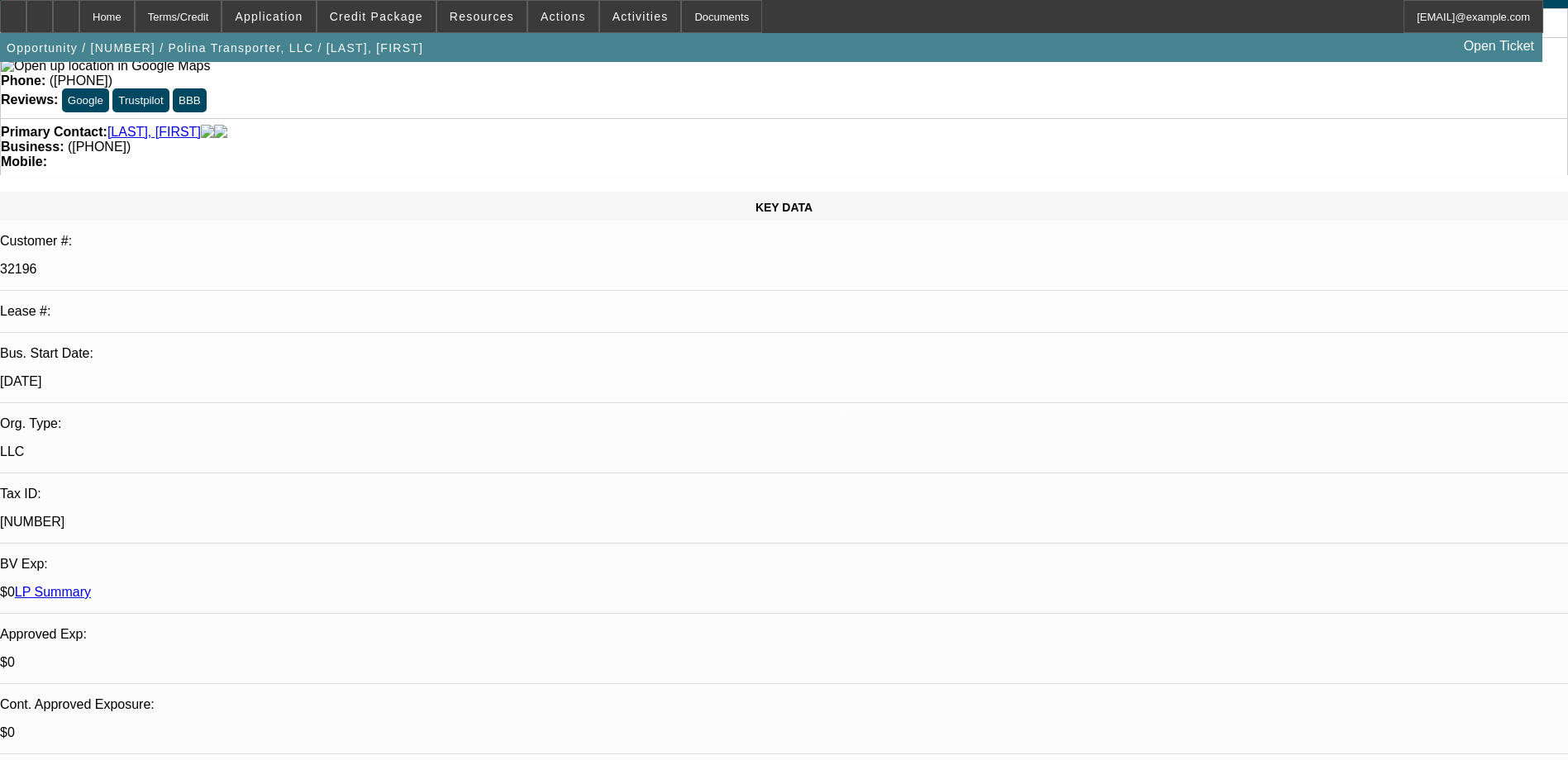 click on "Dimitriy is looking to add another tow truck, New 2026 International CV RB - 5 years. Putting dp on build tomorrow and wont need to pay anything else until builds complete in 3 months. PHILS GUY but he was ooo - sent app cuz he wanted a new one" at bounding box center (327, 5645) 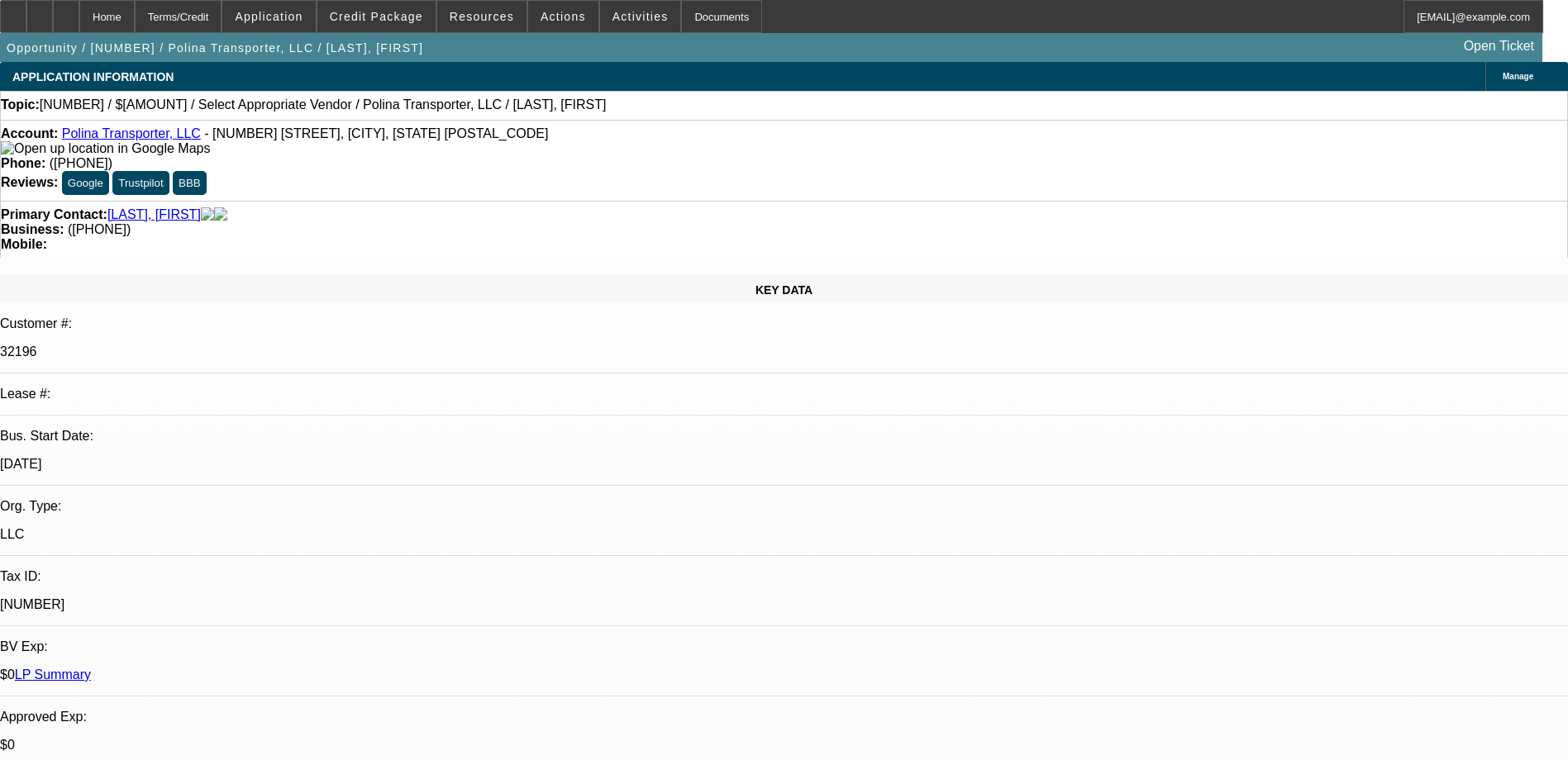 click on "Opportunity Created
[LAST], [FIRST] created this Opportunity by copying [NUMBER] / $[AMOUNT] / International MV 607 / All American Ford in Old Bridge / Polina Transporter, LLC / [LAST], [FIRST] / BFC19159-01
[LAST], [FIRST] - [DATE], [TIME]" at bounding box center [327, 5738] 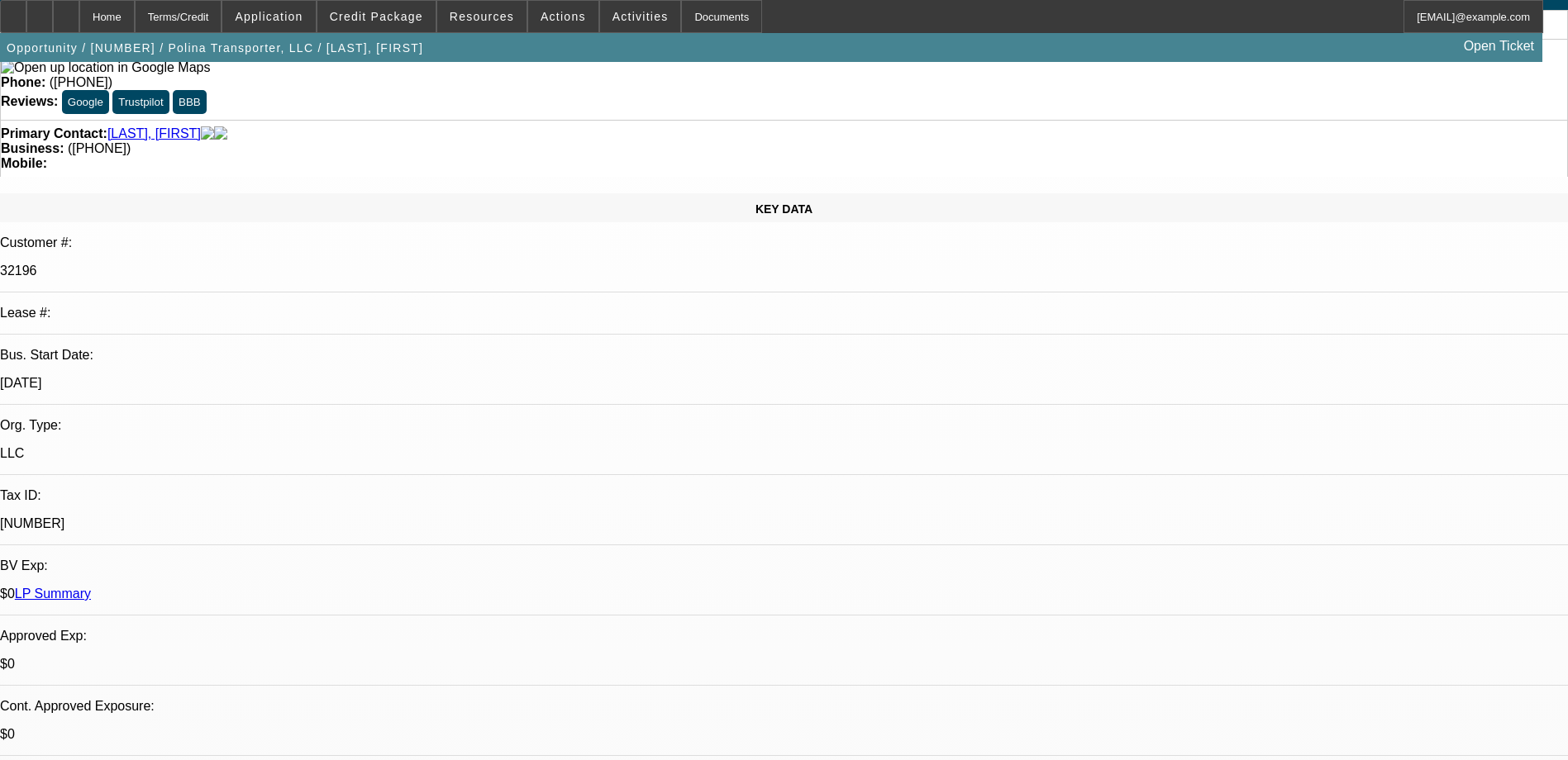 scroll, scrollTop: 0, scrollLeft: 0, axis: both 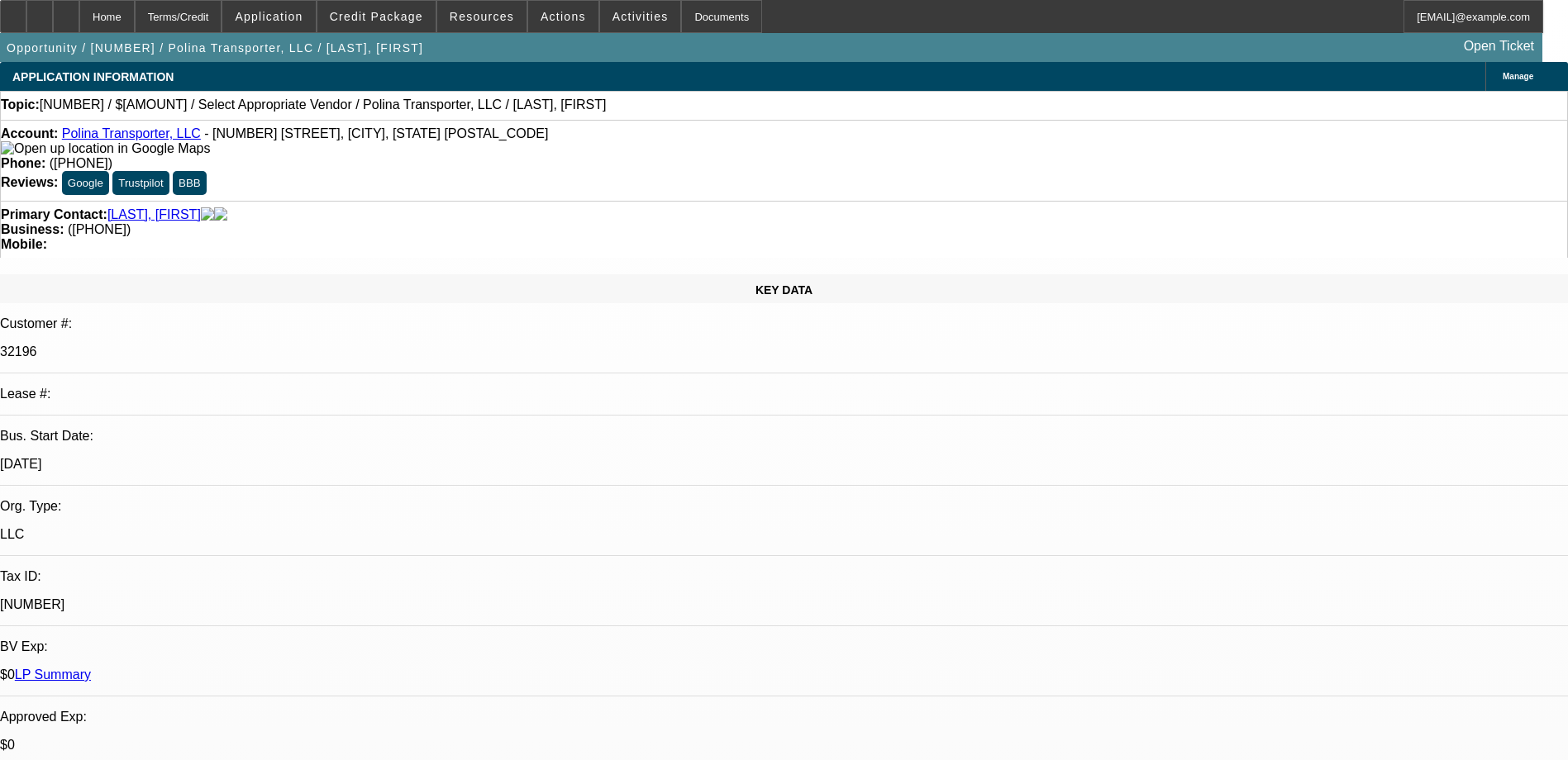 click on "Existing Customer Opportunity – Polina Transporter, LLC ([NUMBER]) - [LAST] [LAST]
[FIRST] [LAST] - [DATE], [TIME]" at bounding box center (327, 5738) 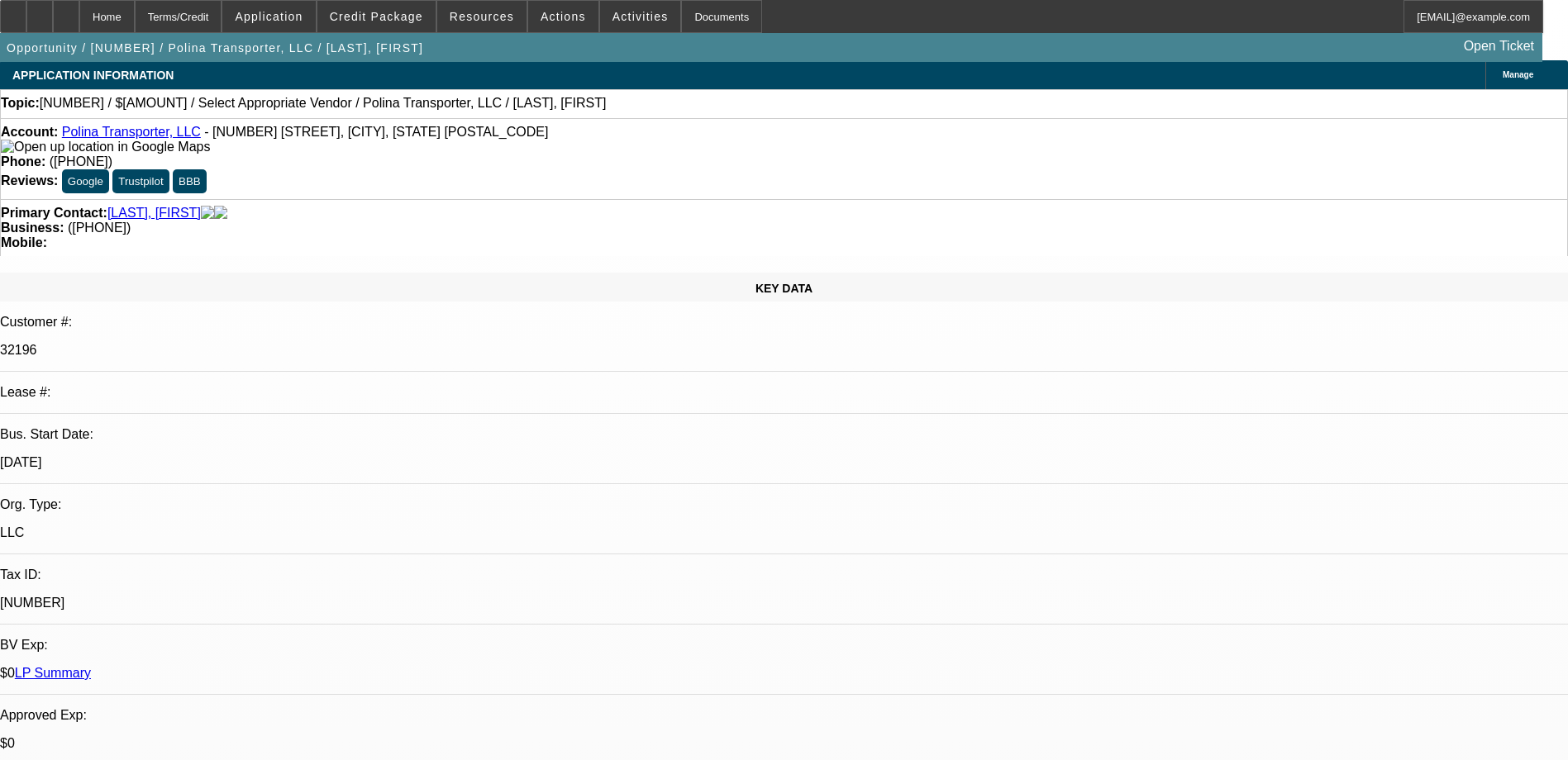 scroll, scrollTop: 0, scrollLeft: 0, axis: both 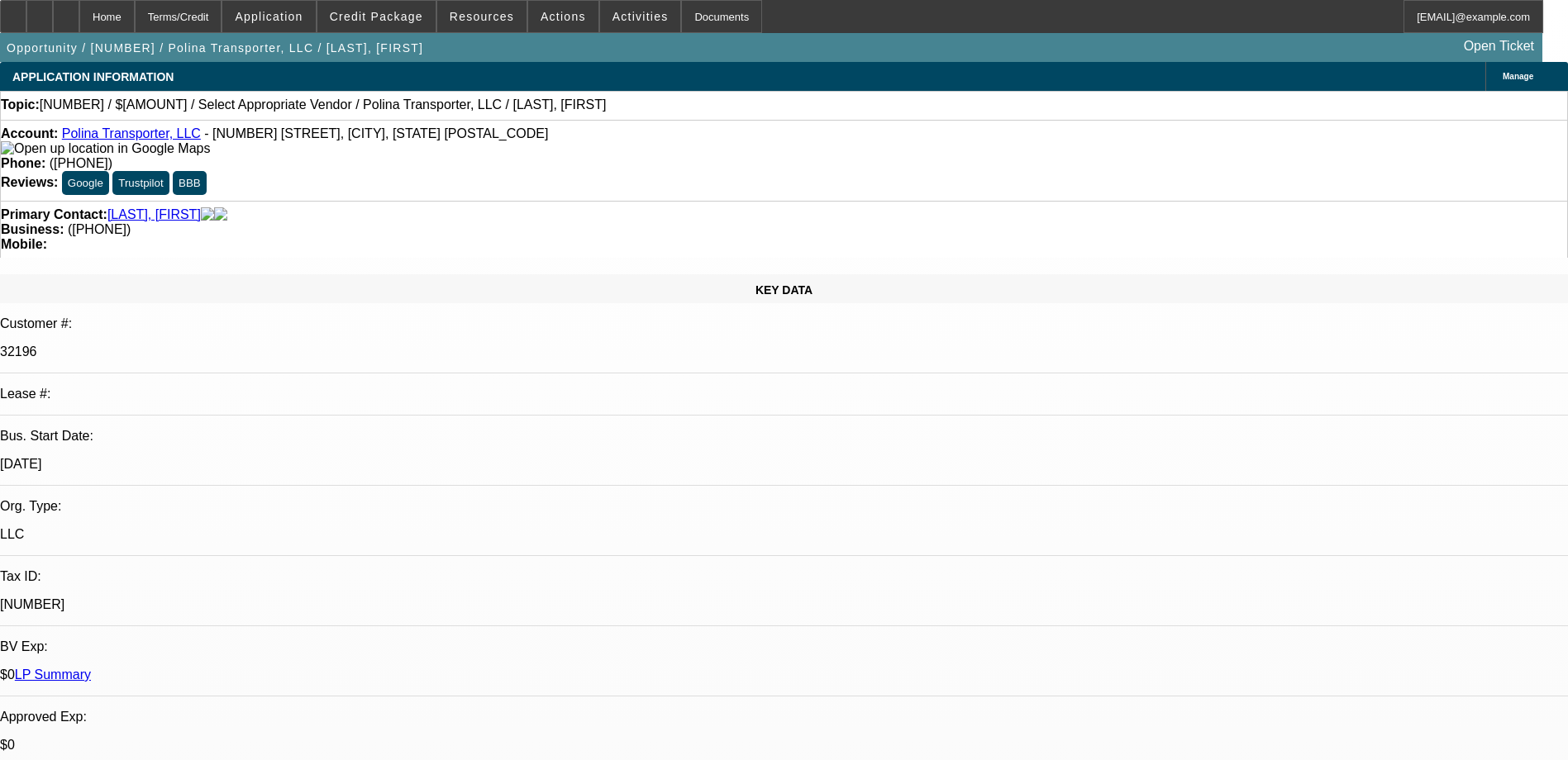 click on "Past Opp - Polina [PHONE]
[LAST] picked up phone sent, call tm
[LAST], [FIRST] - [DATE], [TIME]" at bounding box center (784, 5738) 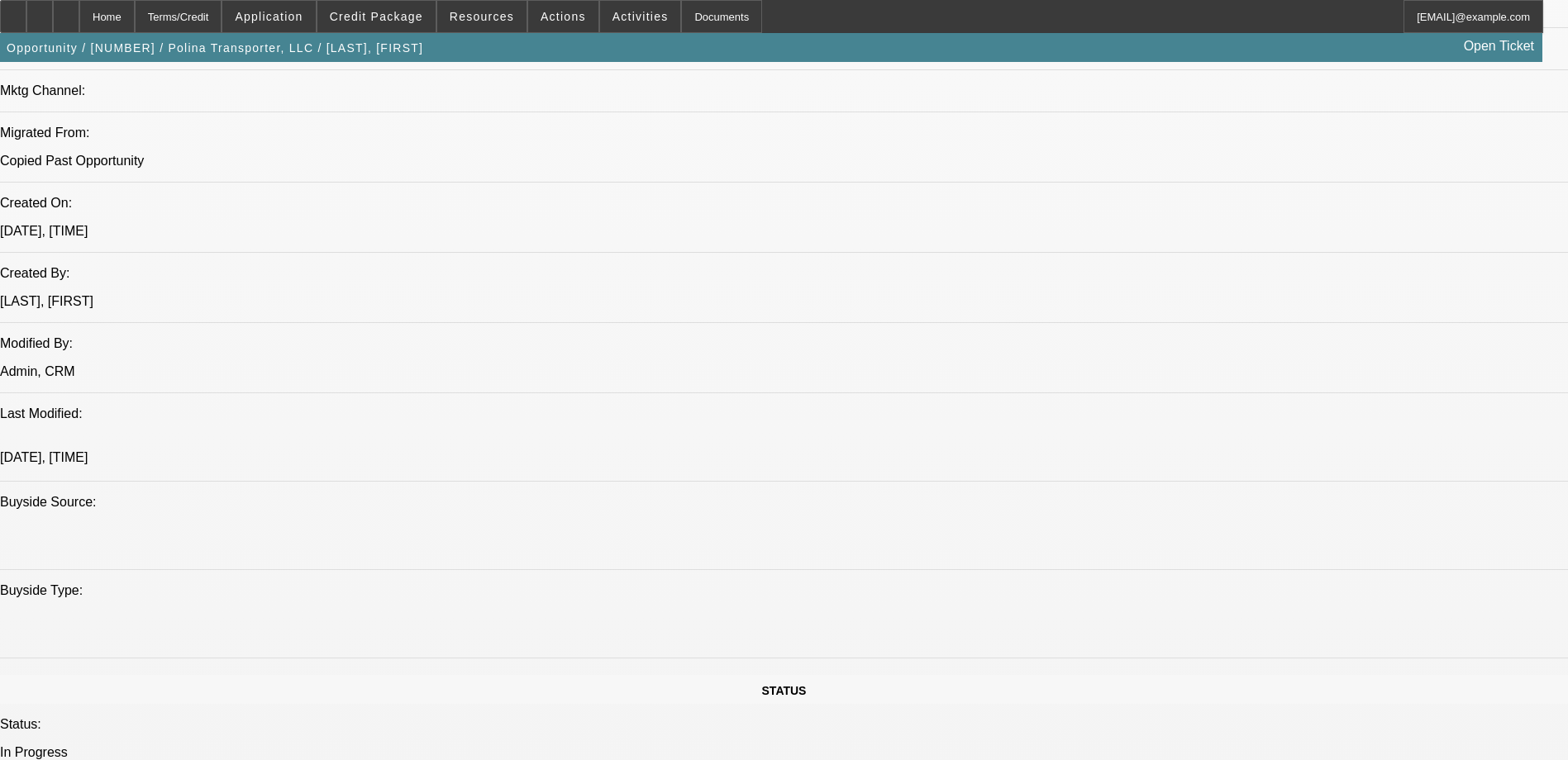 scroll, scrollTop: 1239, scrollLeft: 0, axis: vertical 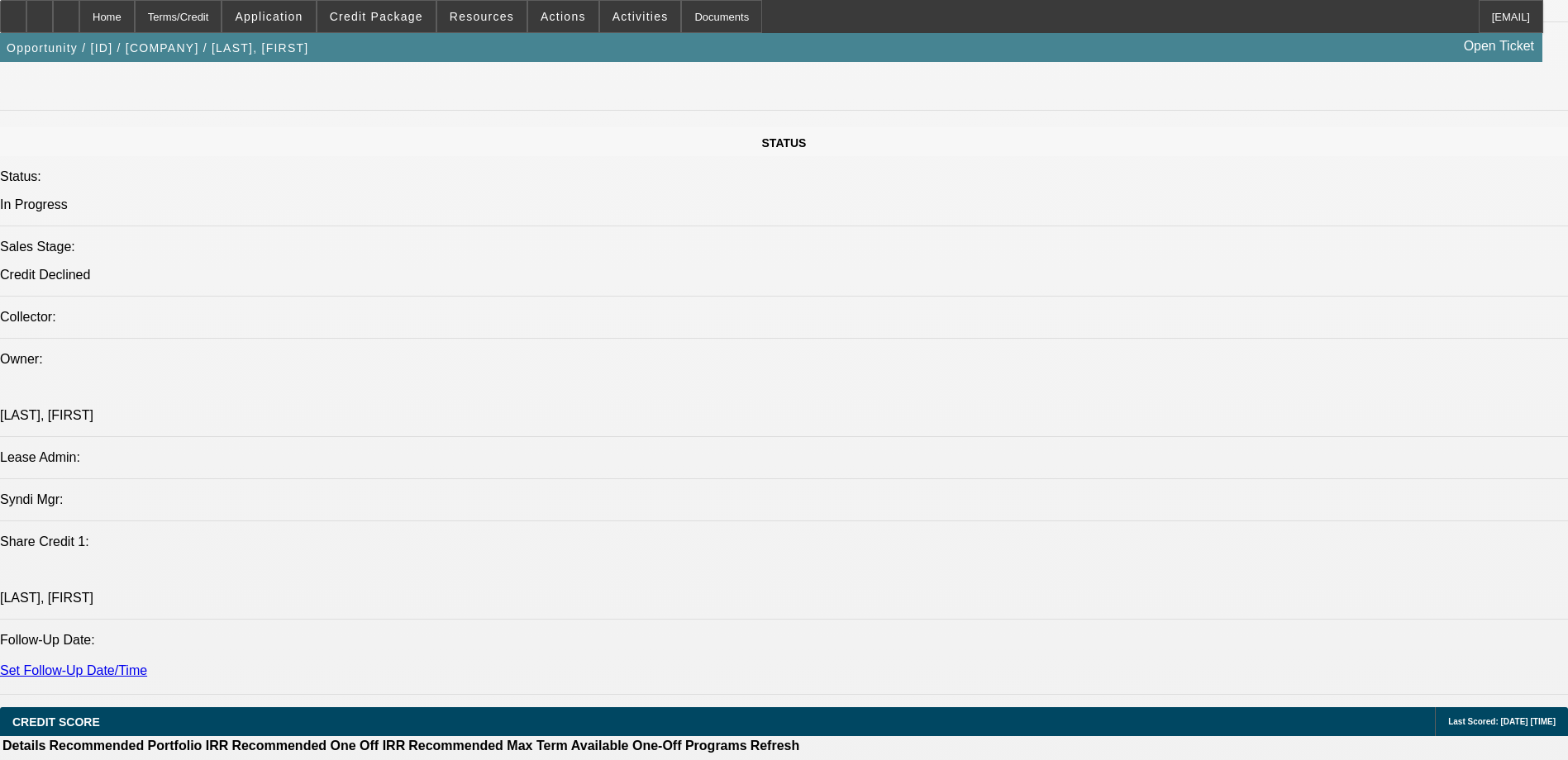 click on "Credit Modified
Credit Modified
[LAST], [FIRST] - [DATE], [TIME]" at bounding box center [784, 4083] 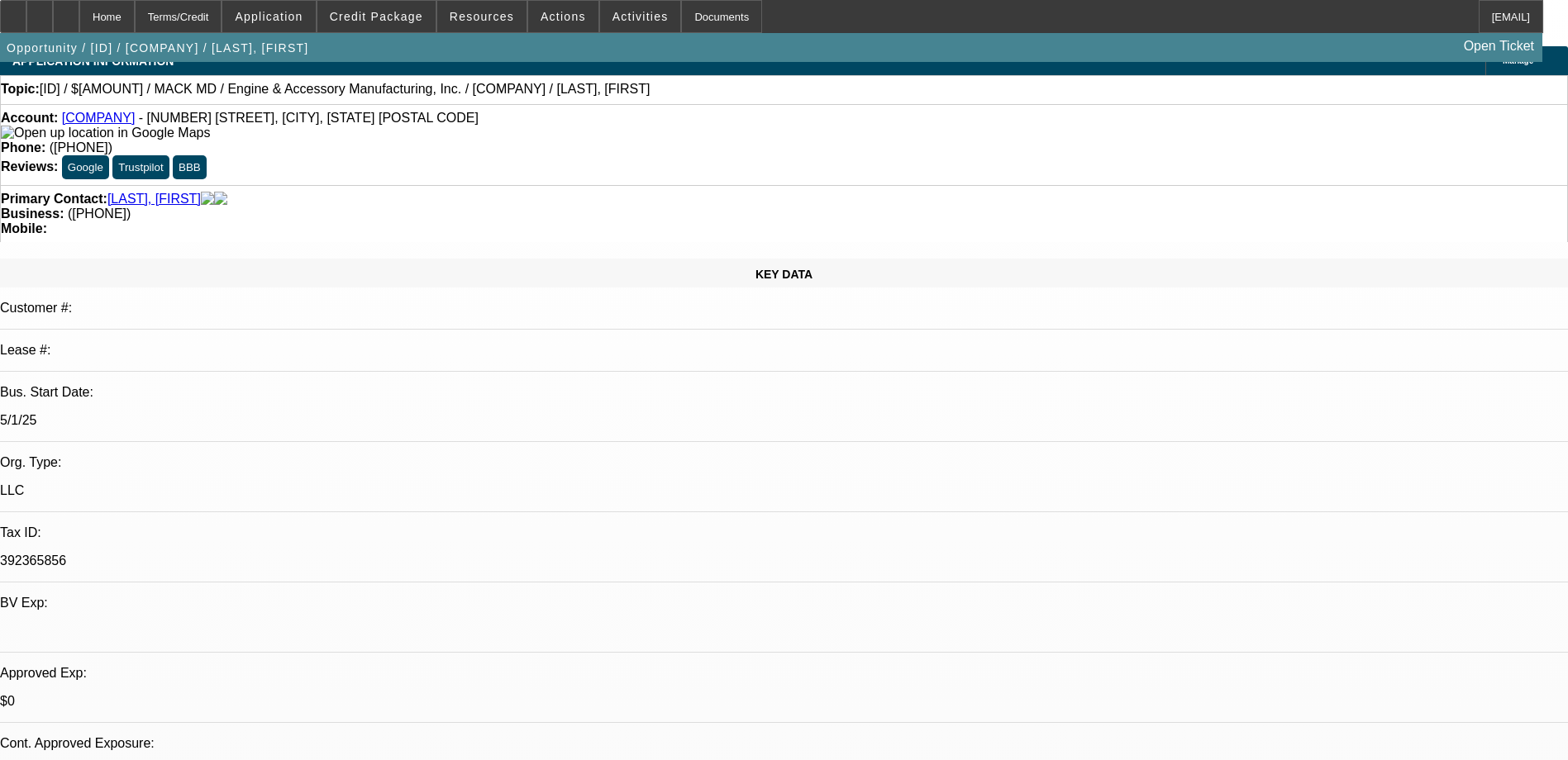 scroll, scrollTop: 0, scrollLeft: 0, axis: both 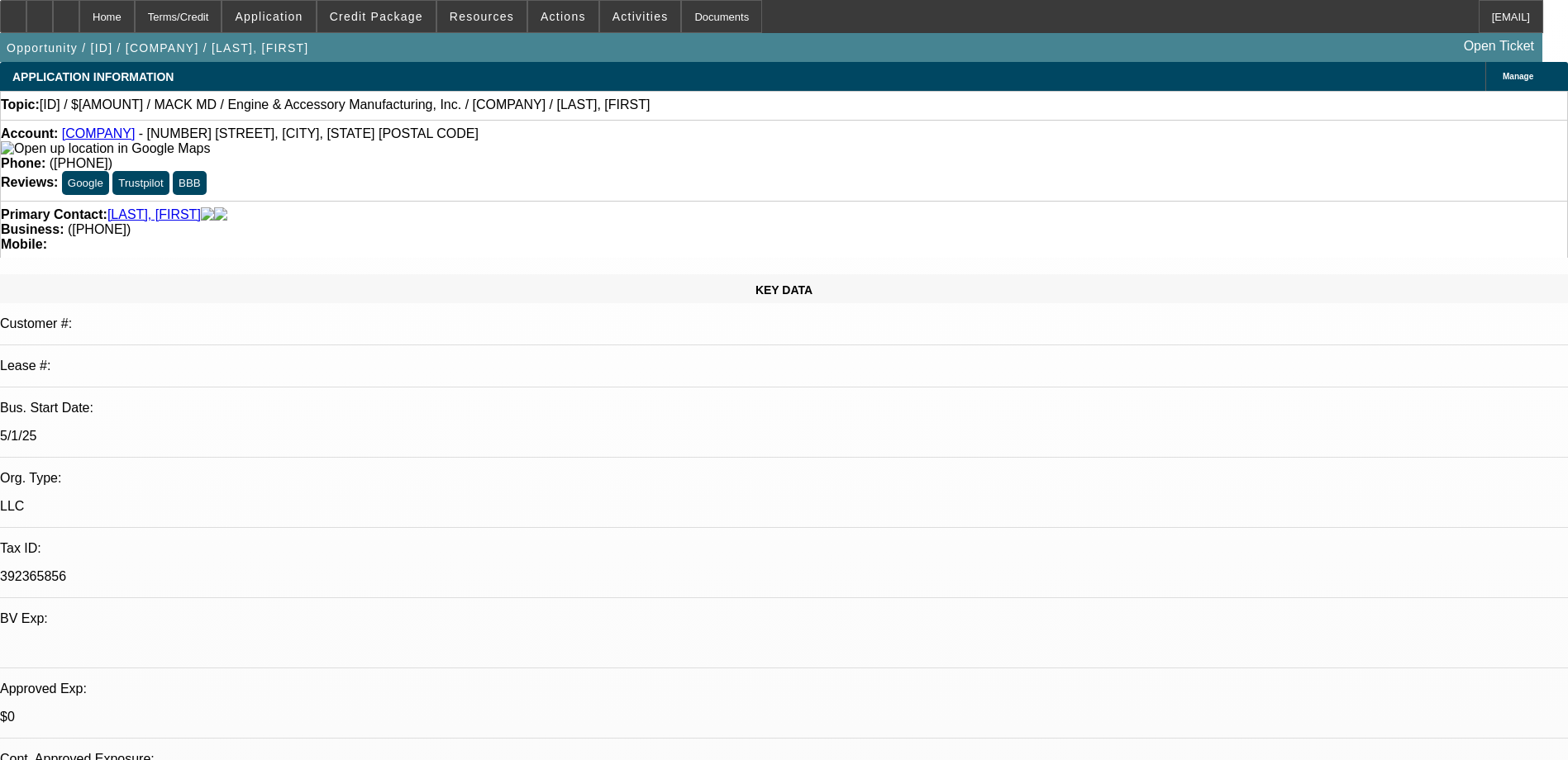 click on "Micah and his wife Itzel are planning to launch a septic services company, recognizing a strong market demand in their local area. With a background in managing a home services and marketing business, they bring valuable operational and promotional experience to this new venture. Micah holds a CDL and is prepared to handle driving responsibilities initially.  They arent dead set on this specific truck from this vendor, however it's the type they're looking to purchase. They have allocated $20,000 in initial capital to get the business off the ground. Please review for approval." at bounding box center (433, 5879) 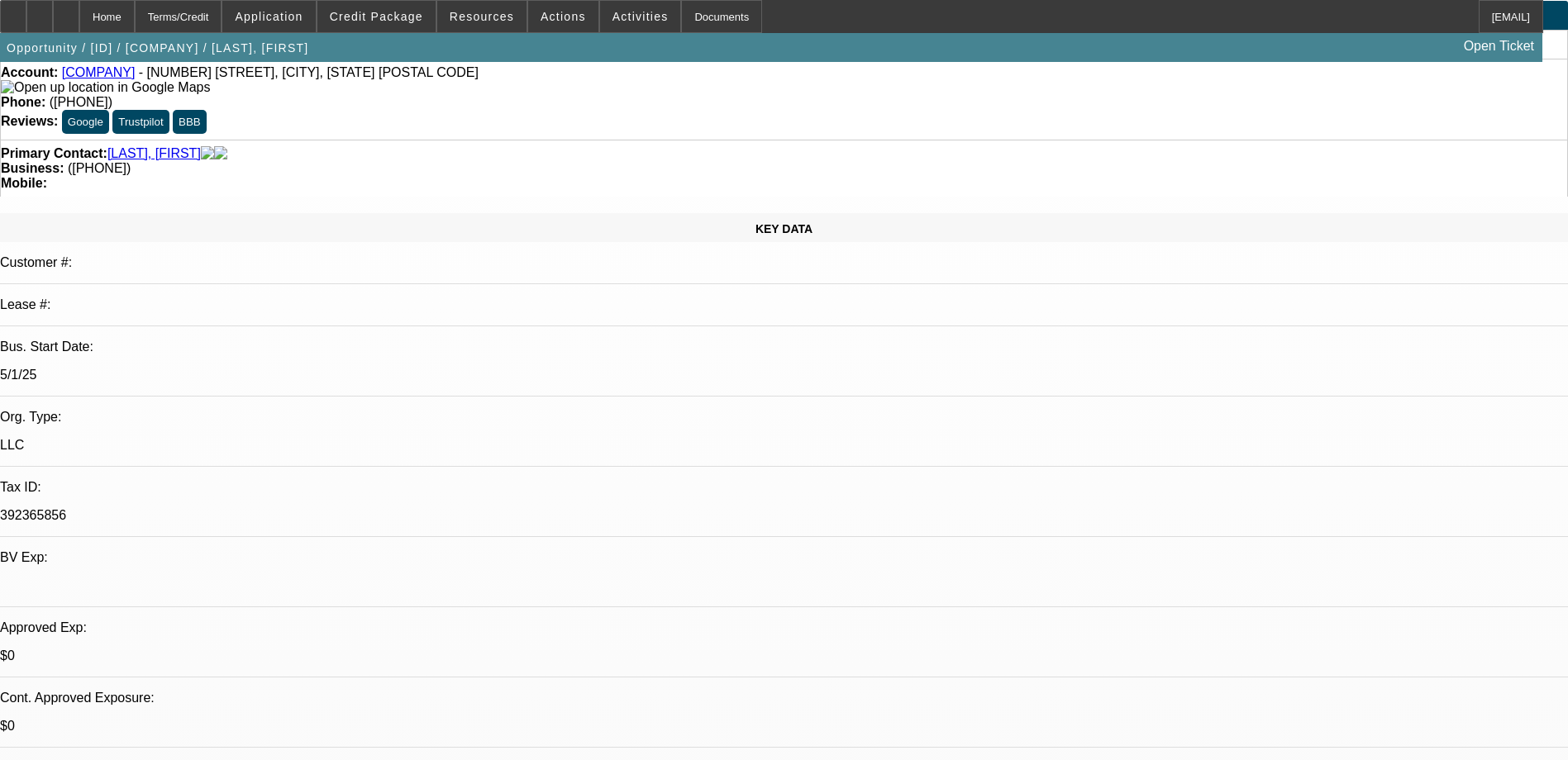 scroll, scrollTop: 0, scrollLeft: 0, axis: both 